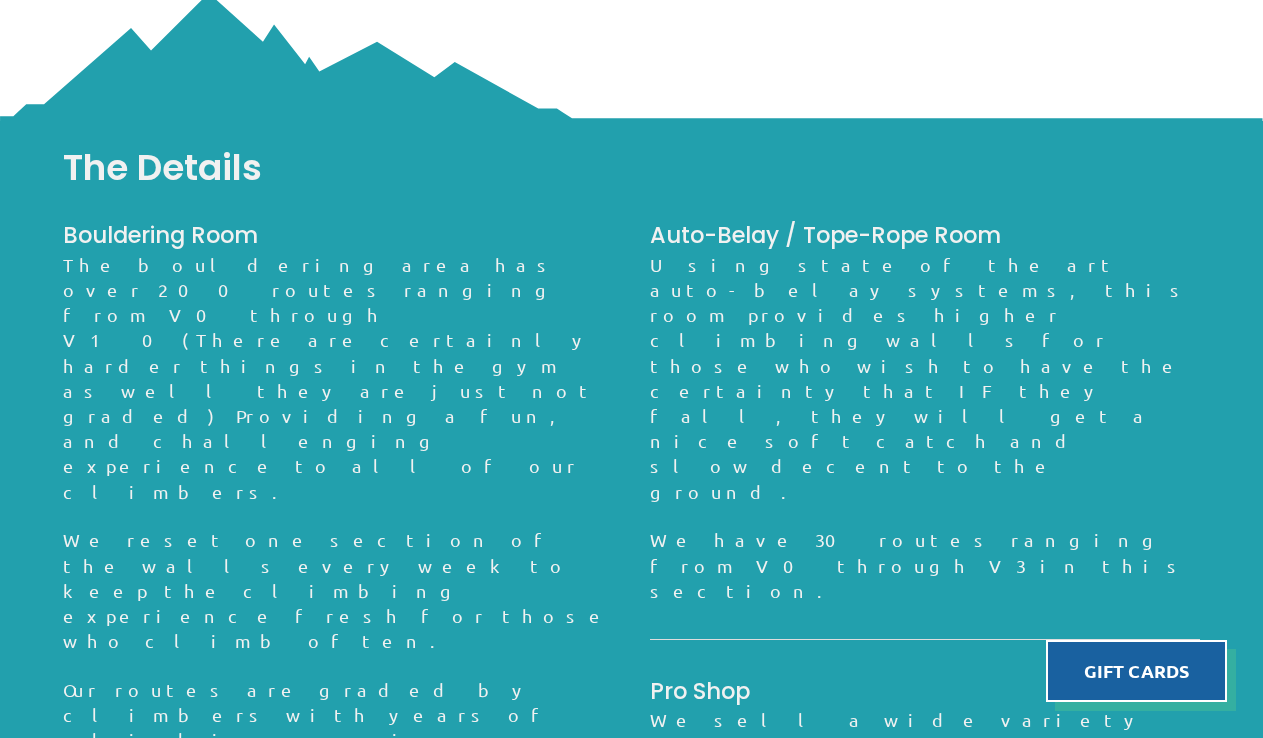 scroll, scrollTop: 1732, scrollLeft: 0, axis: vertical 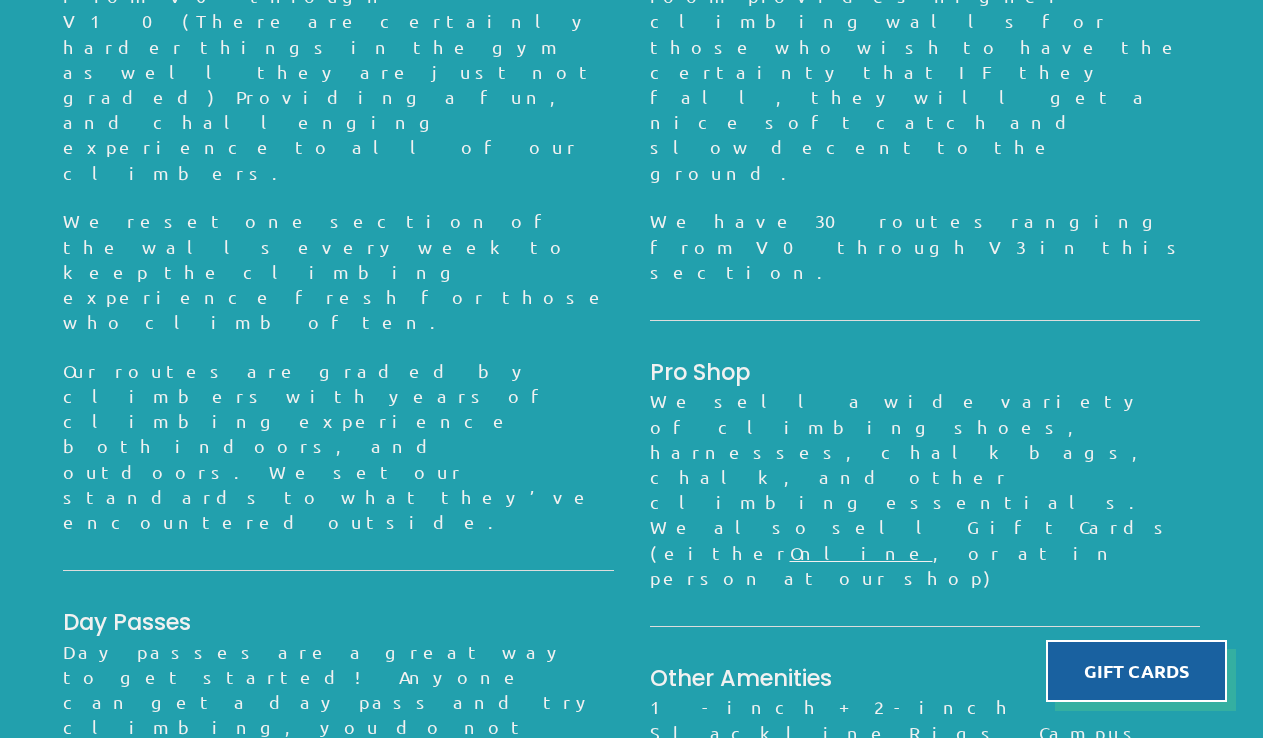 click on "Programs" at bounding box center (655, 1204) 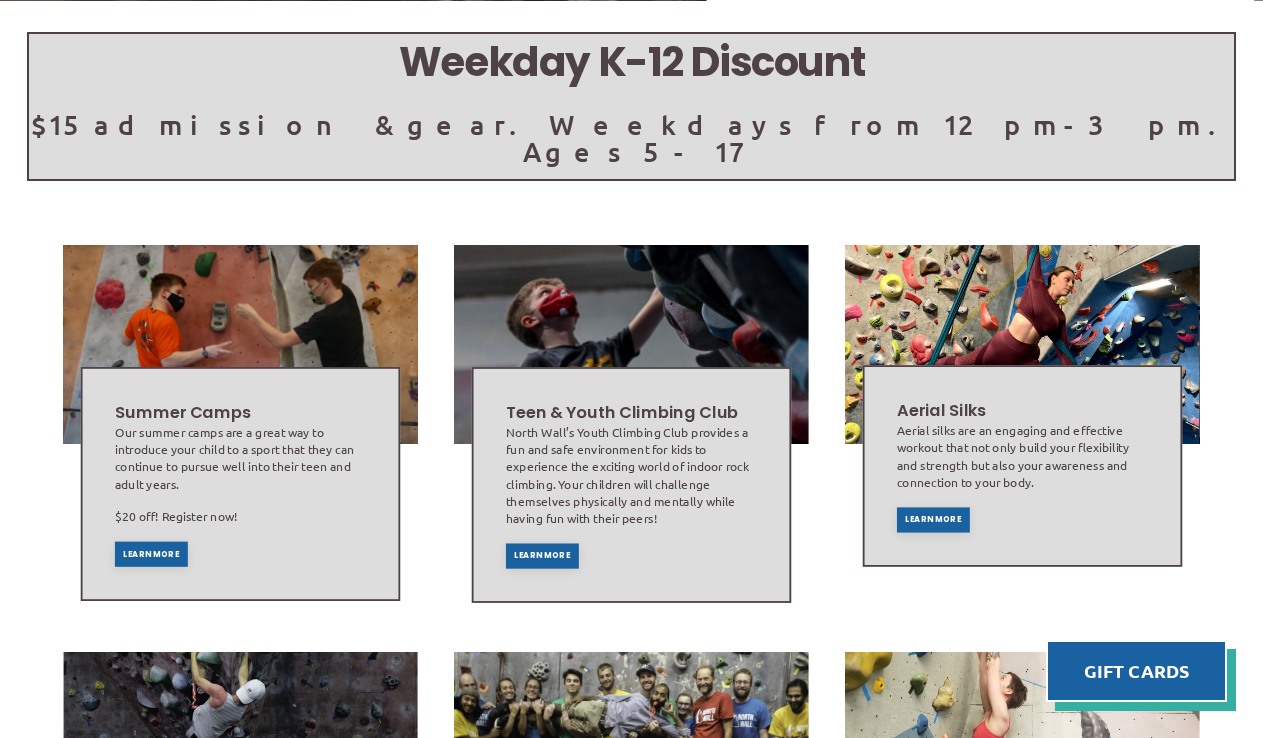 scroll, scrollTop: 0, scrollLeft: 0, axis: both 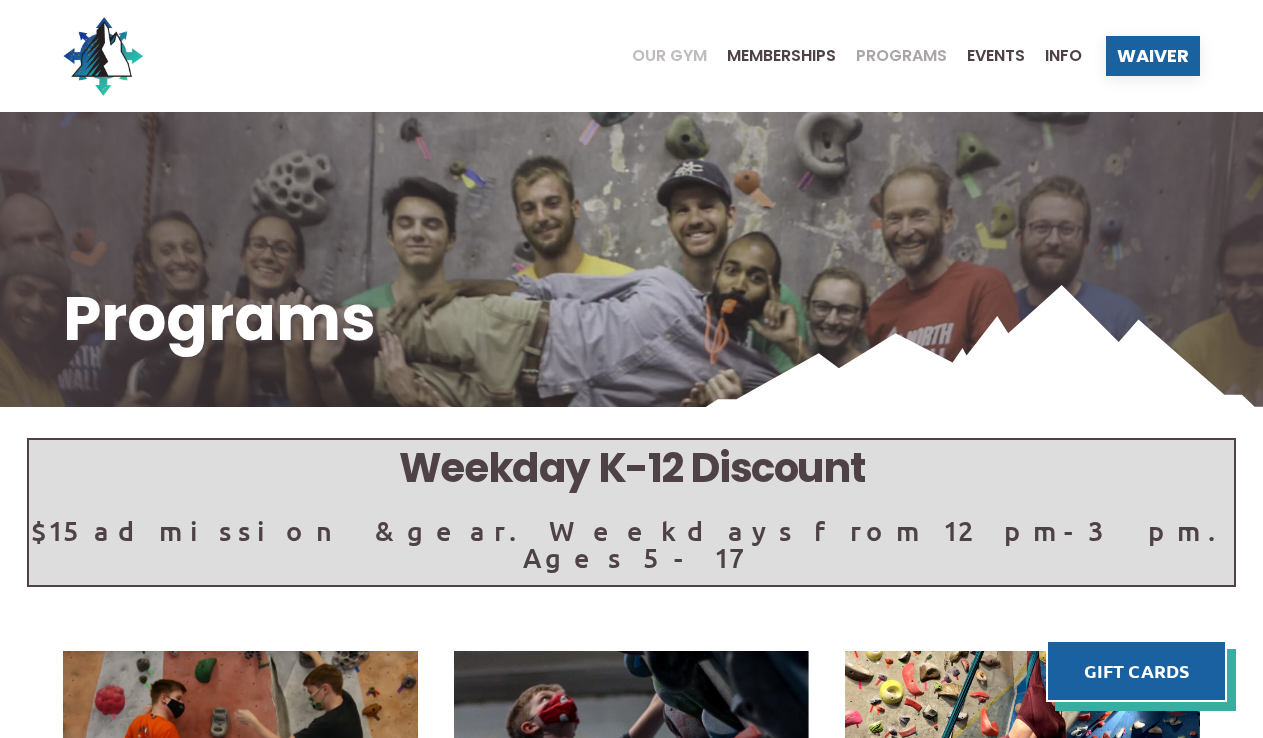 click on "Our Gym" at bounding box center (669, 56) 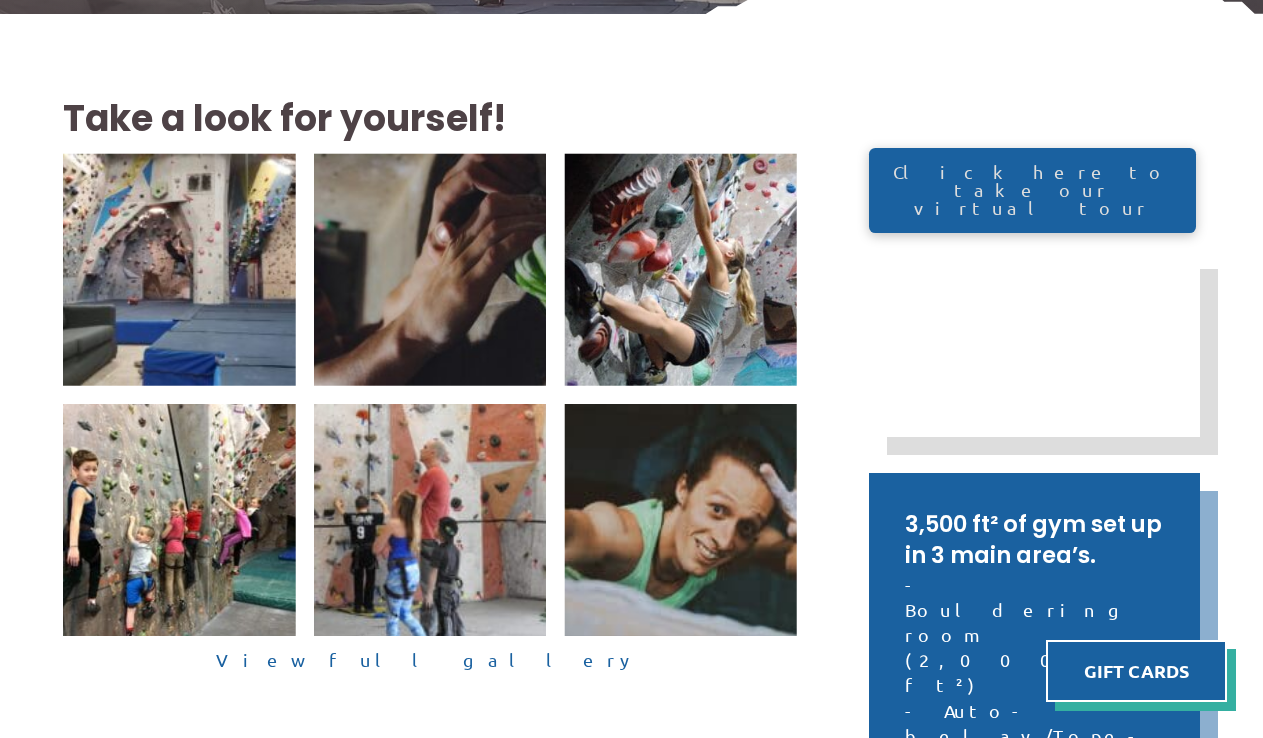 scroll, scrollTop: 0, scrollLeft: 0, axis: both 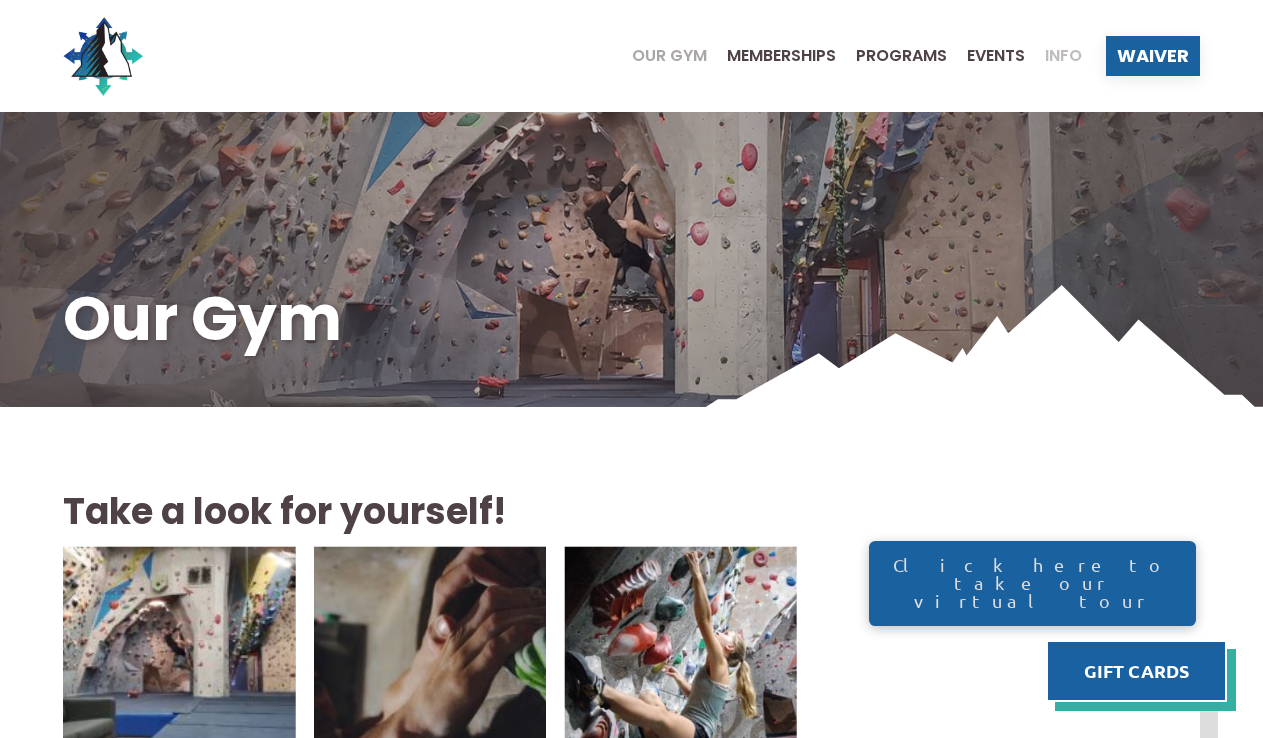 click on "Info" at bounding box center (1063, 56) 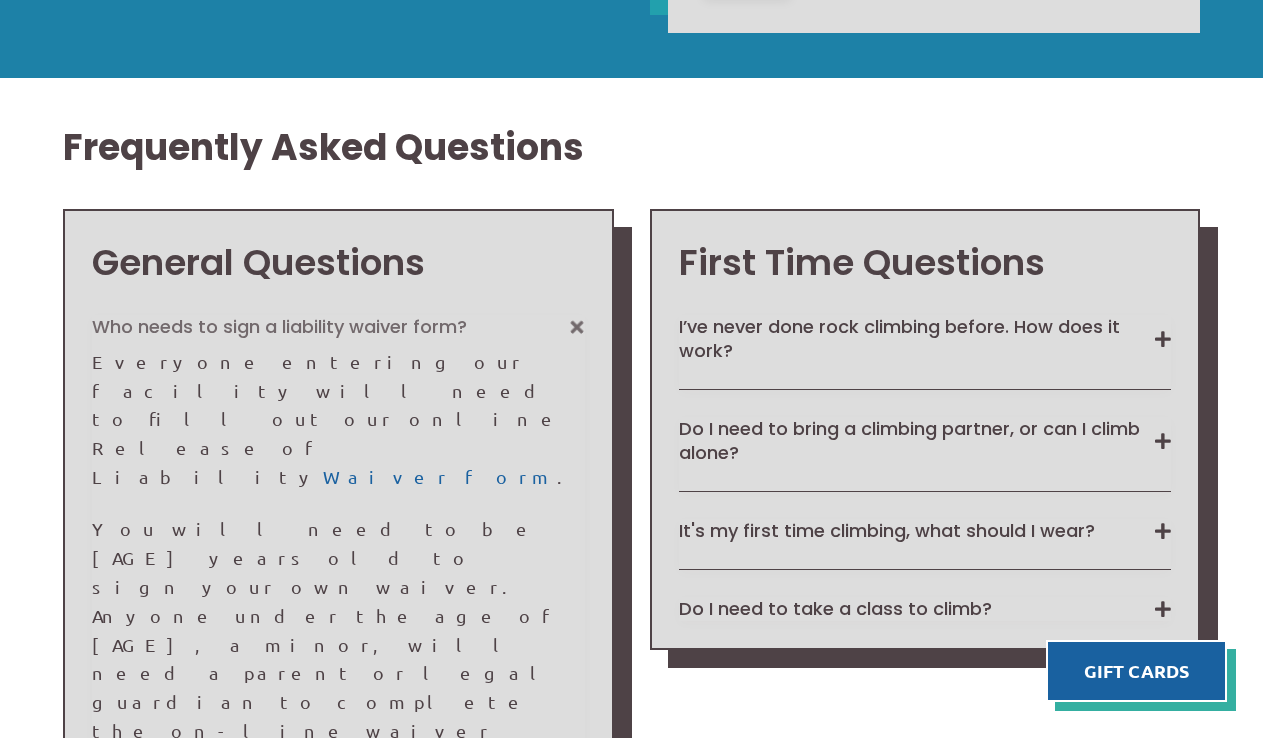 scroll, scrollTop: 1547, scrollLeft: 0, axis: vertical 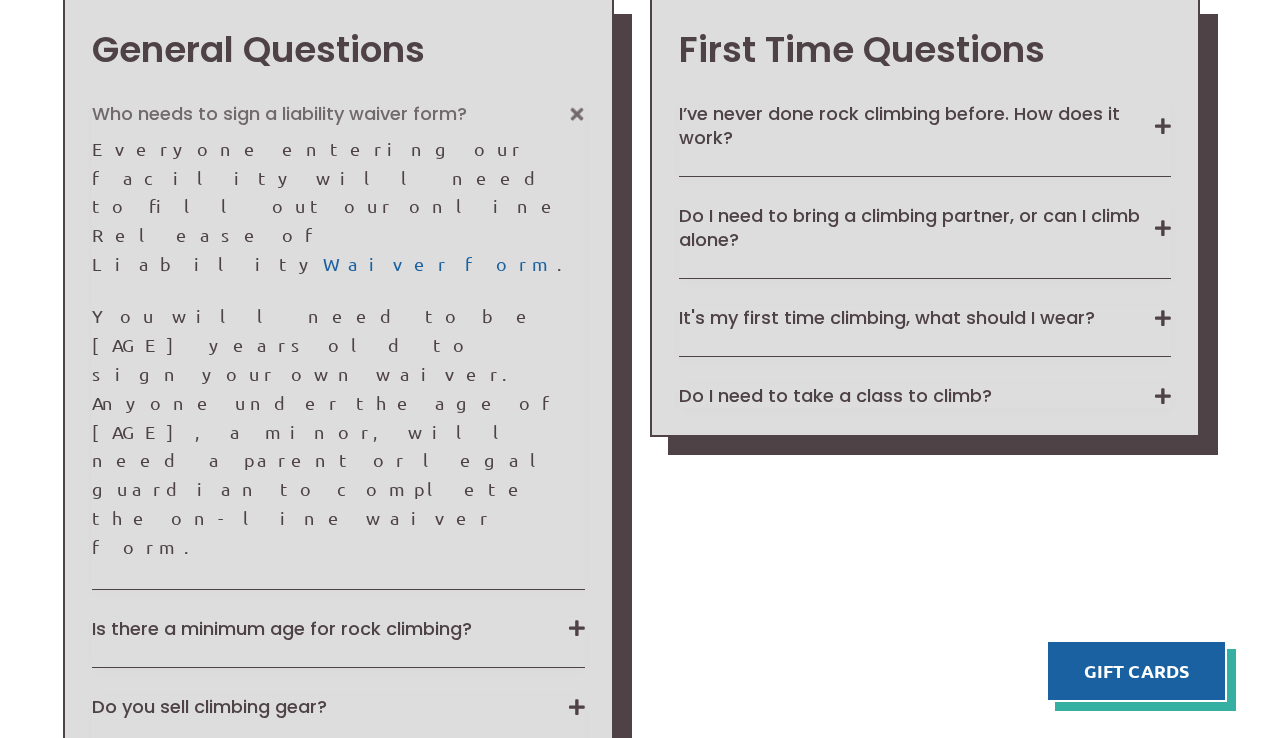 click on "Is a Day Pass good for a whole day?" at bounding box center (338, 784) 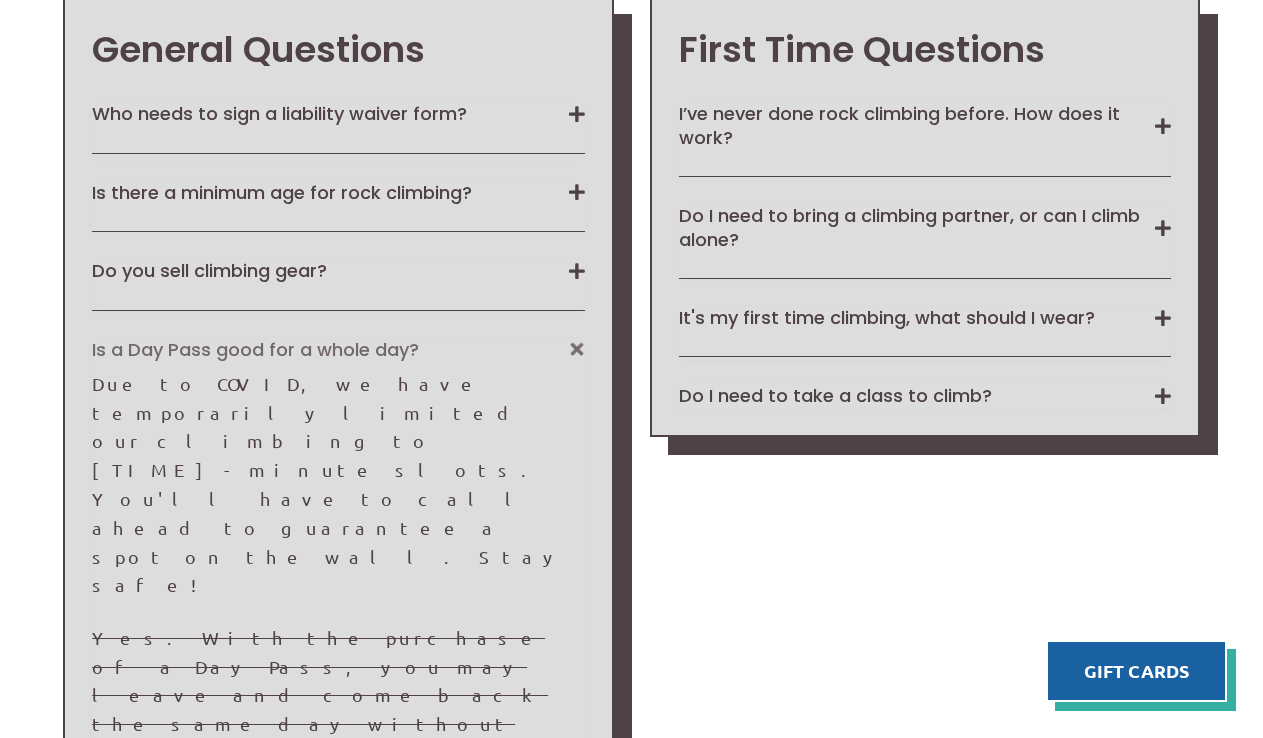 click on "Who needs to sign a liability waiver form? Everyone entering our facility will need to fill out our online Release of Liability Waiver form. You will need to be [AGE] years old to sign your own waiver. Anyone under the age of [AGE], a minor, will need a parent or legal guardian to complete the on-line waiver form. Is there a minimum age for rock climbing? No, all ages are allowed to climb at North Wall. Children [AGE] or under must be accompanied by an adult at all times while on the climbing padding. One adult is required for every two children. Do you sell climbing gear? Yes! We sell a wide variety of climbing shoes, harnesses, chalk bags, chalk, and other climbing essentials. Stop in or call for selection on specific items. Is a Day Pass good for a whole day? Due to COVID, we have temporarily limited our climbing to [TIME]-minute slots. You'll have to call ahead to guarantee a spot on the wall. Stay safe! Is rock climbing safe? Do you sell gift cards? Yes we do! You can buy them online on our "" at bounding box center (338, 626) 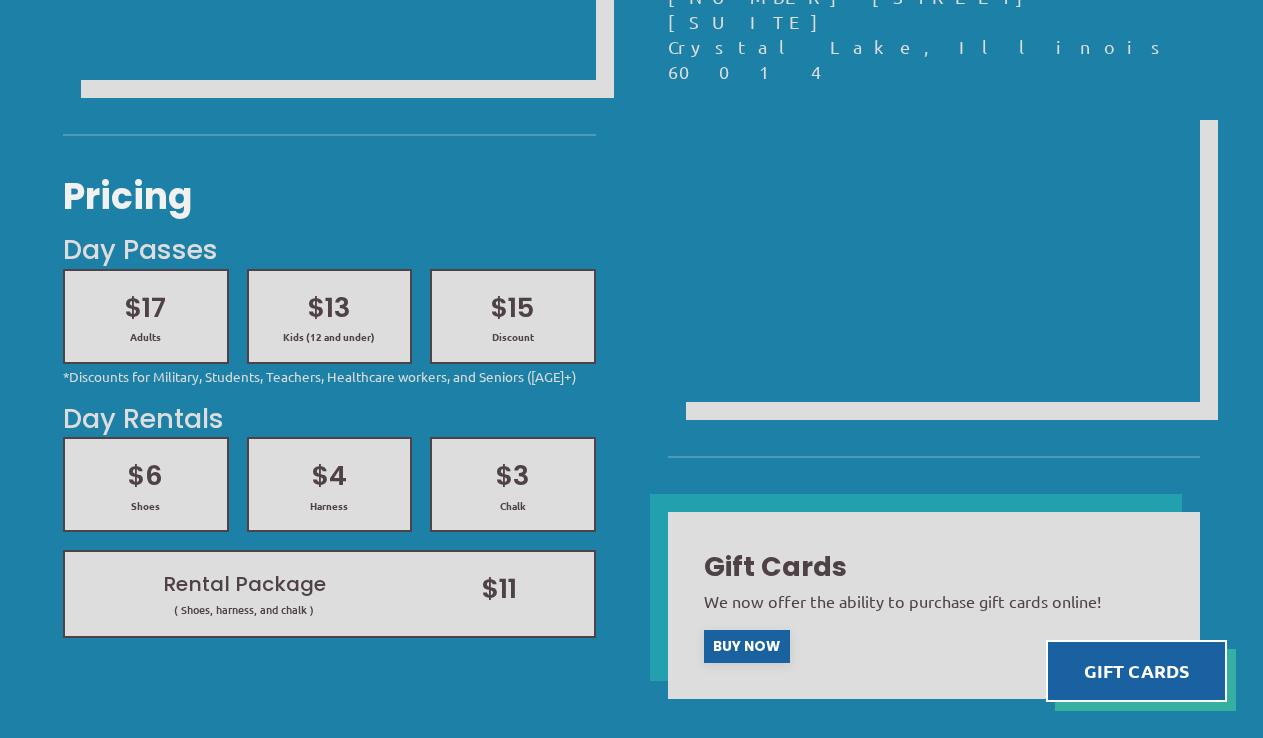 scroll, scrollTop: 671, scrollLeft: 0, axis: vertical 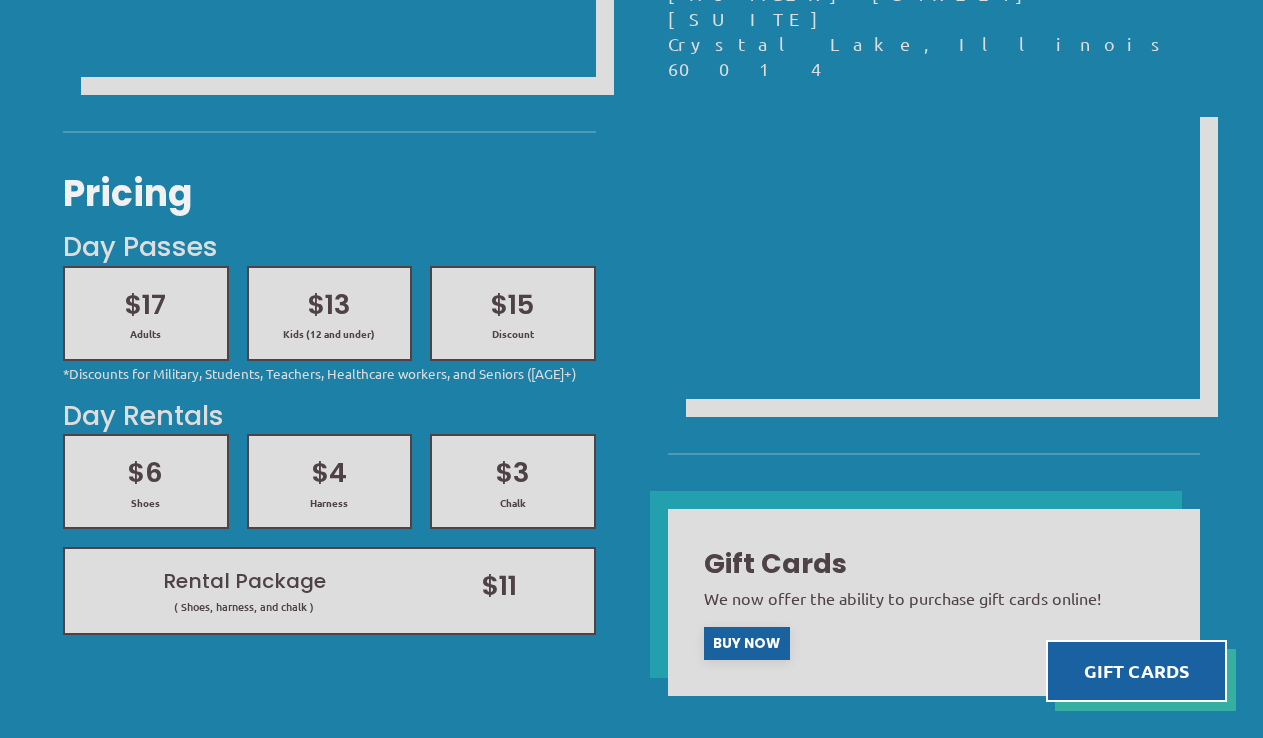click on "$17" at bounding box center (145, 305) 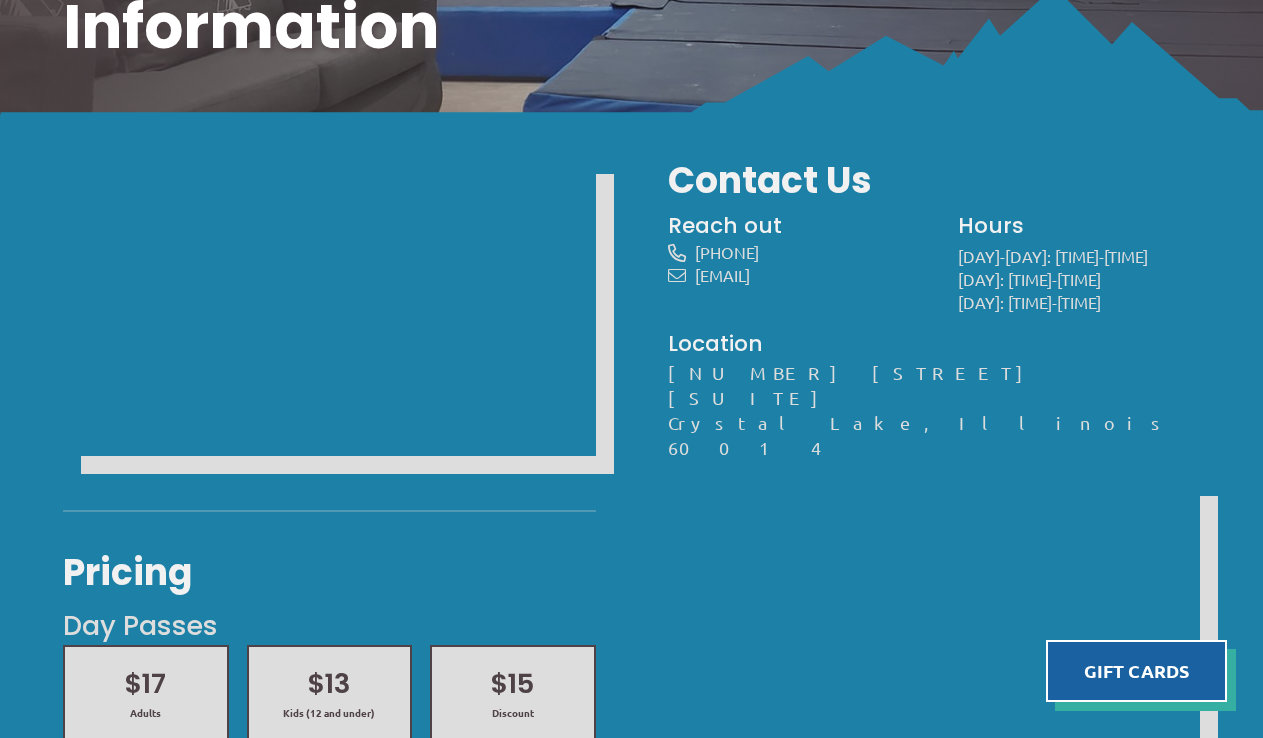scroll, scrollTop: 0, scrollLeft: 0, axis: both 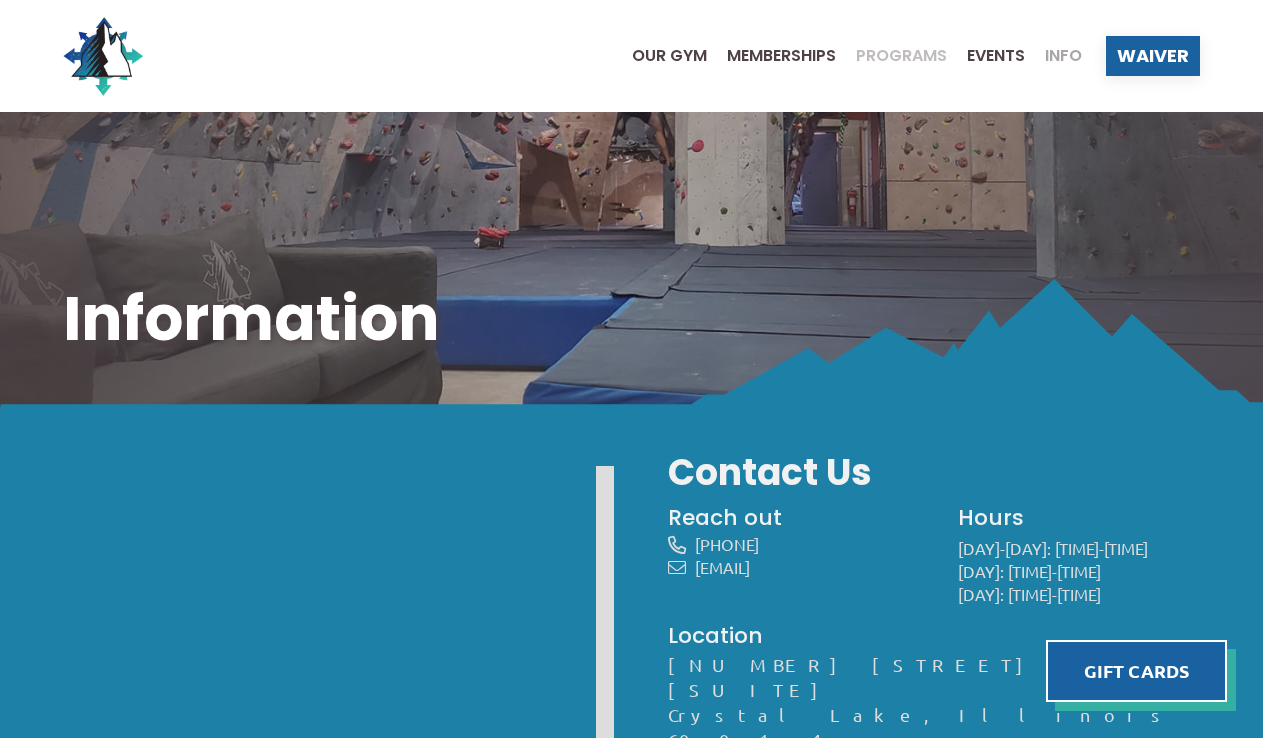 click on "Programs" at bounding box center [901, 56] 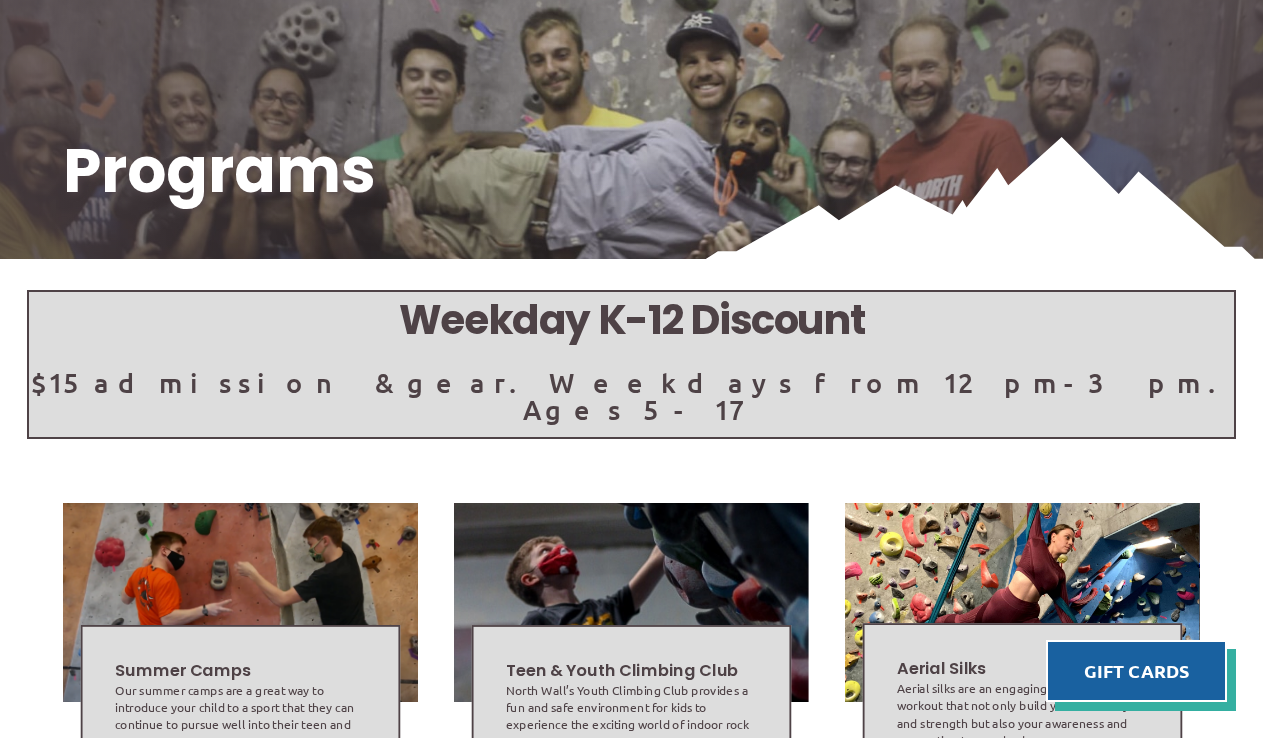 scroll, scrollTop: 0, scrollLeft: 0, axis: both 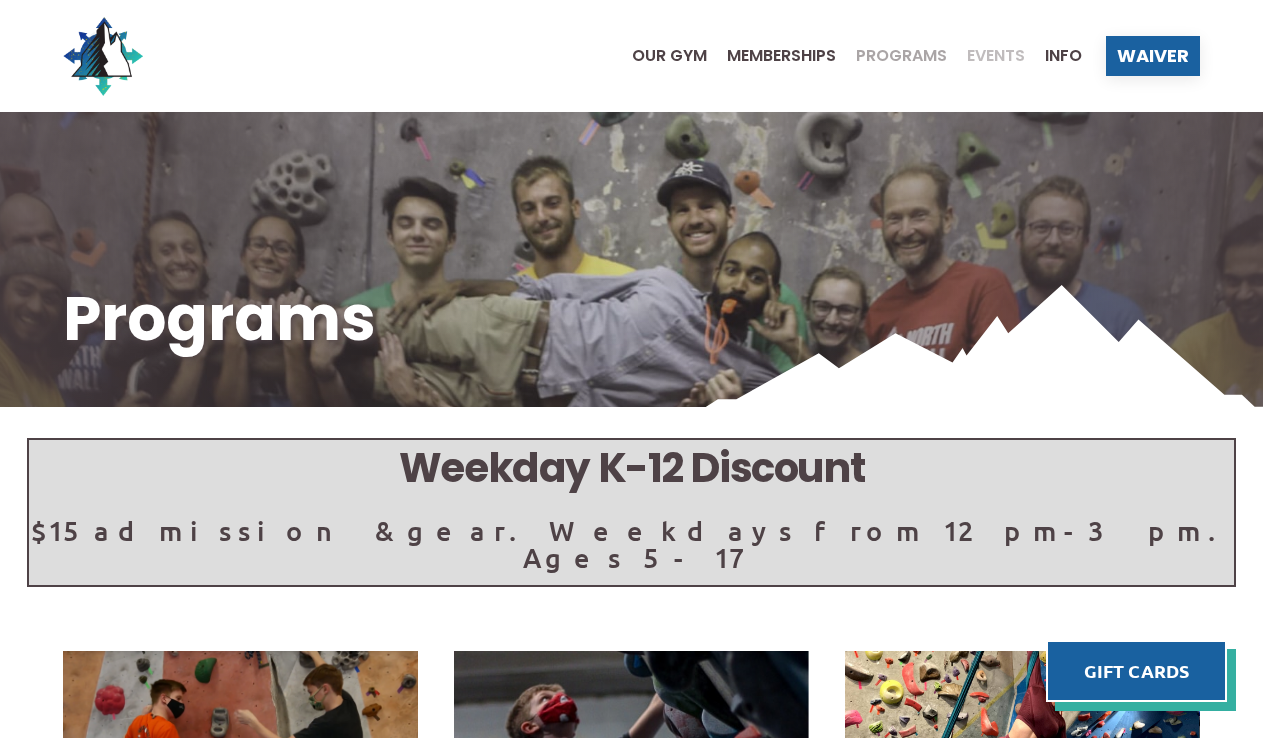 click on "Events" at bounding box center [996, 56] 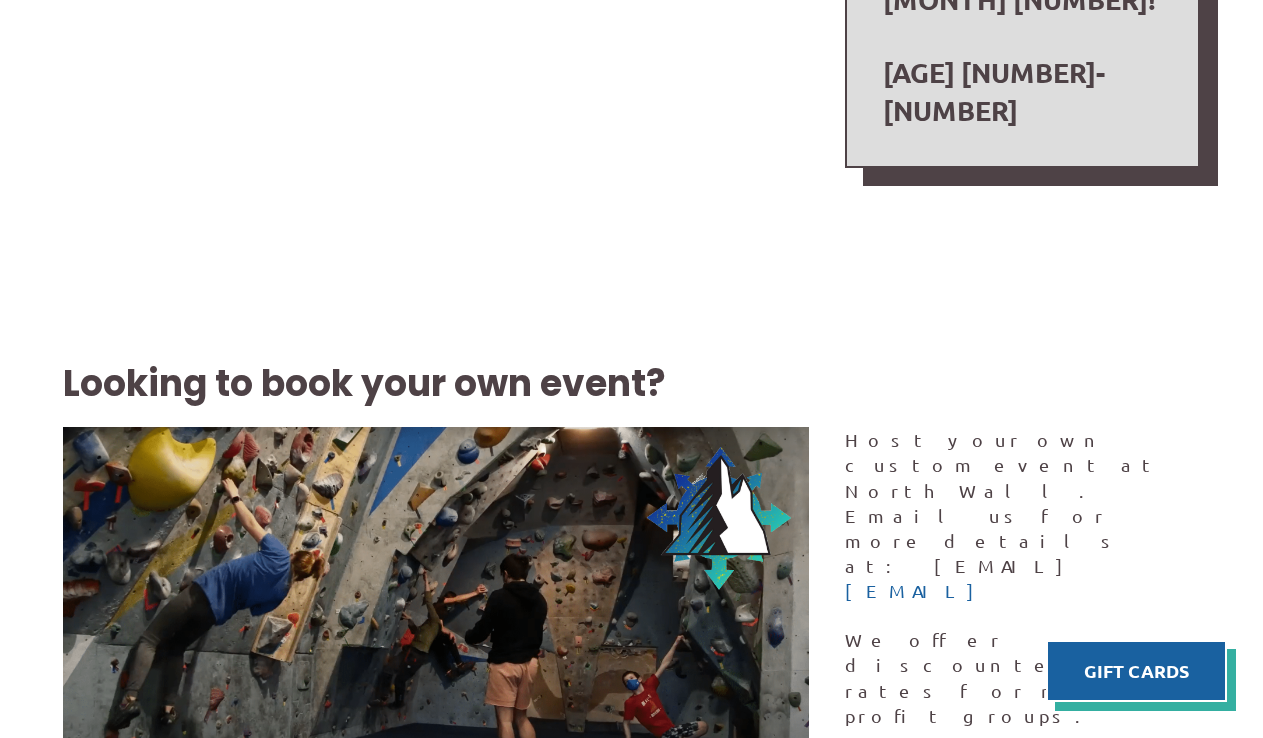 scroll, scrollTop: 1206, scrollLeft: 0, axis: vertical 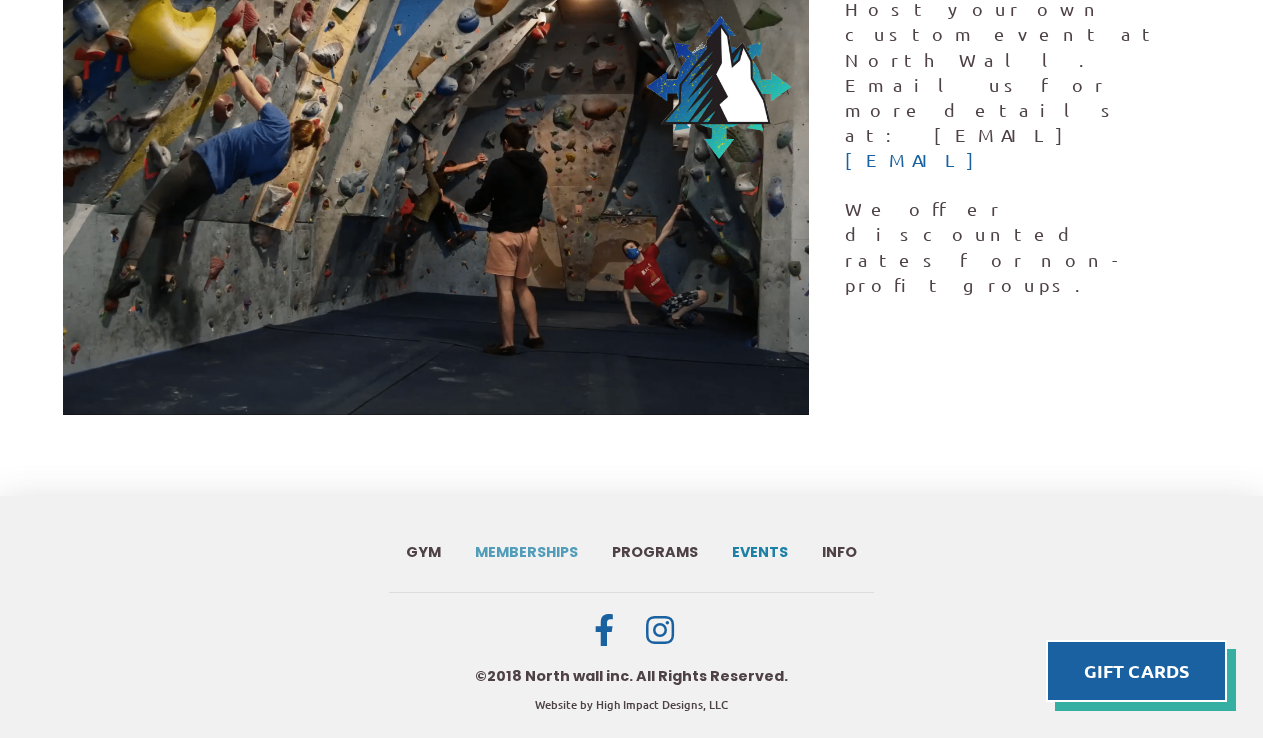 click on "Memberships" at bounding box center [526, 552] 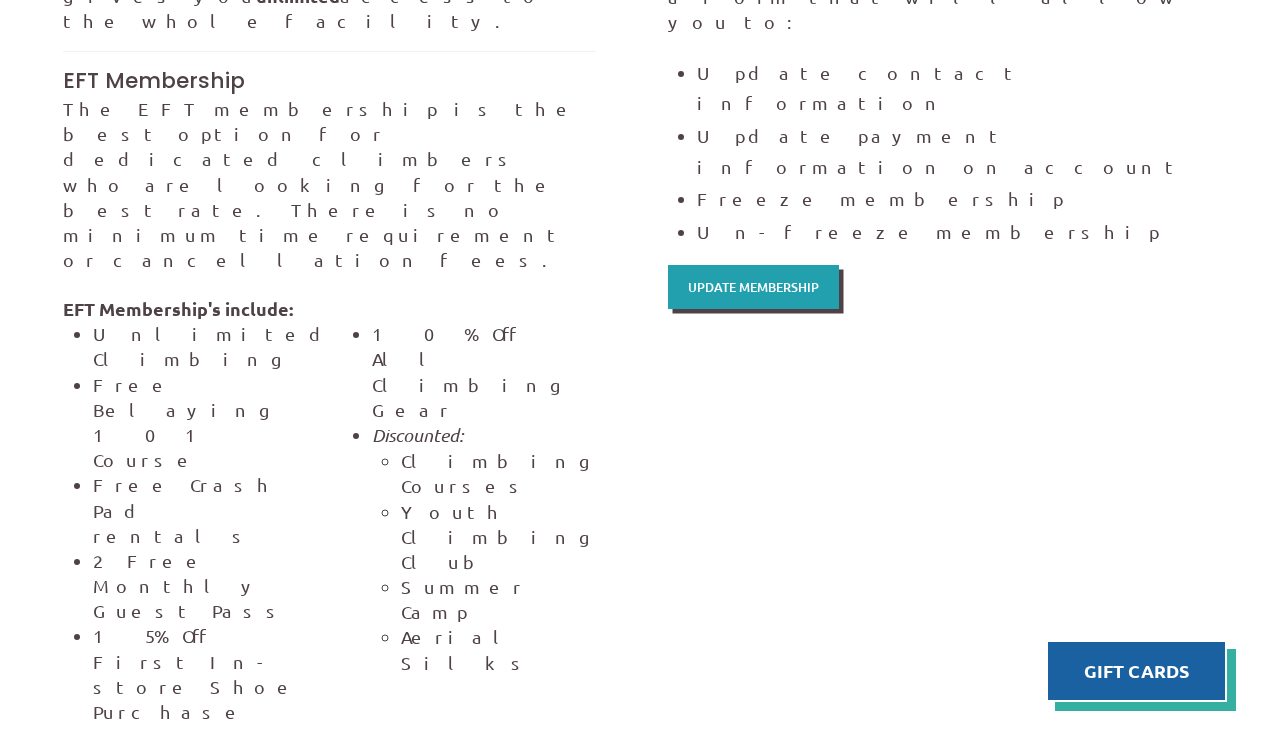 scroll, scrollTop: 0, scrollLeft: 0, axis: both 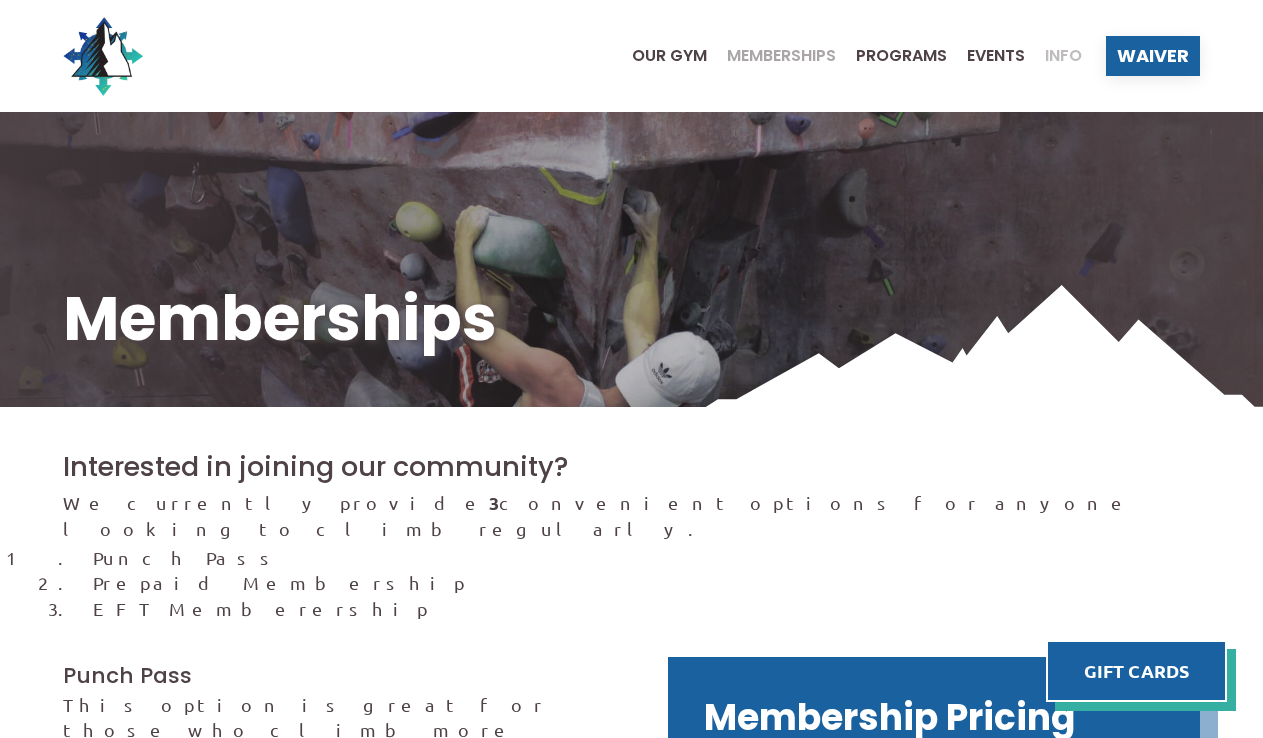 click on "Info" at bounding box center (1063, 56) 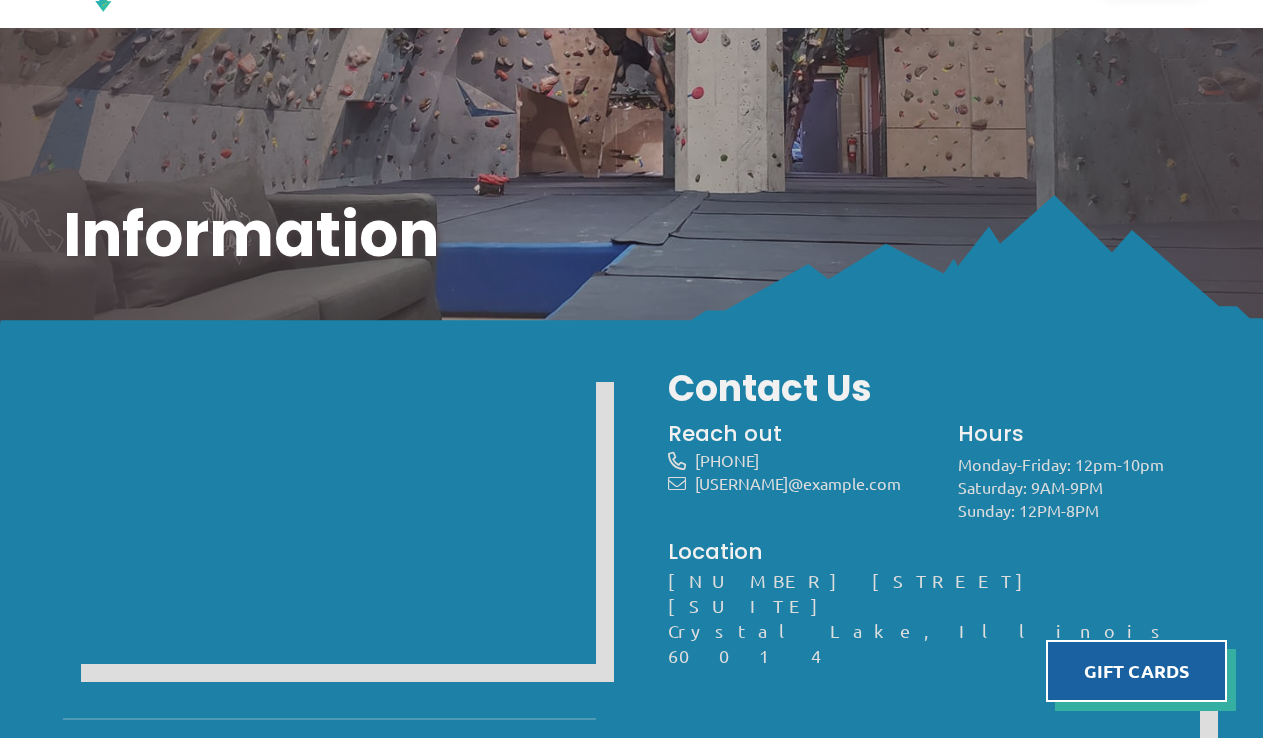scroll, scrollTop: 0, scrollLeft: 0, axis: both 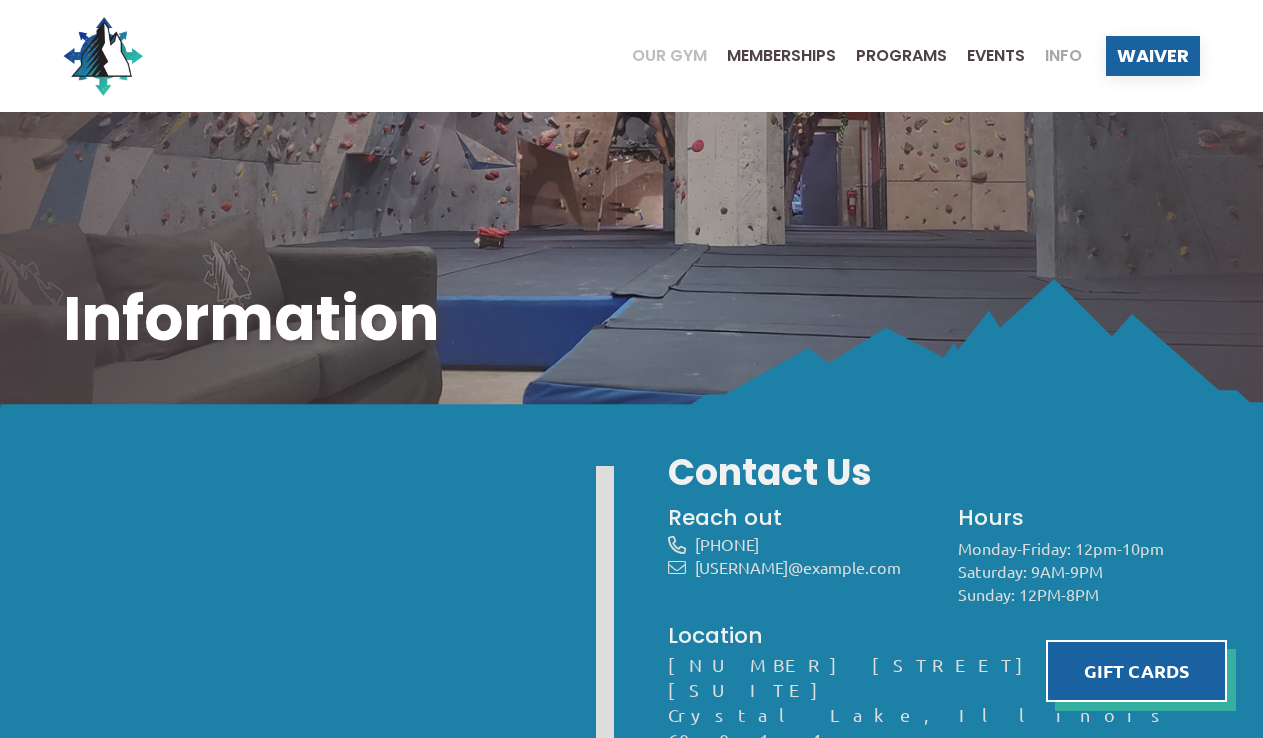 click on "Our Gym" at bounding box center (669, 56) 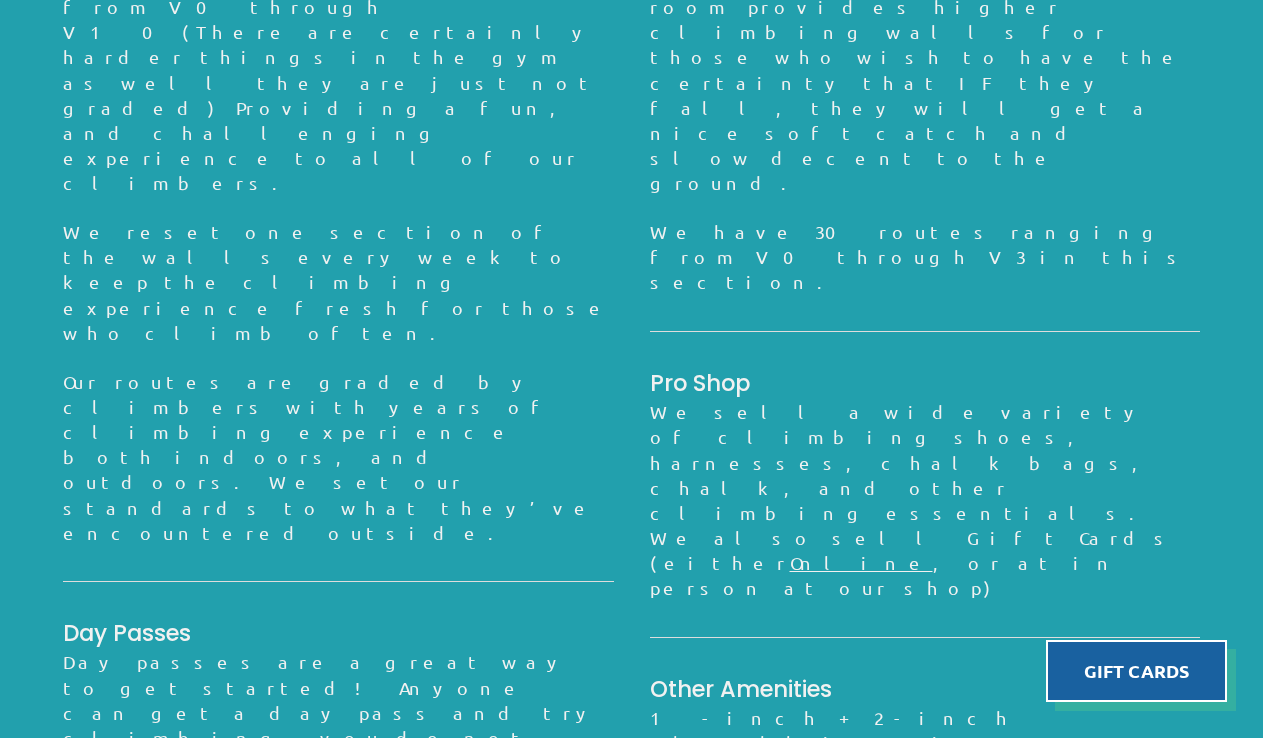 scroll, scrollTop: 1732, scrollLeft: 0, axis: vertical 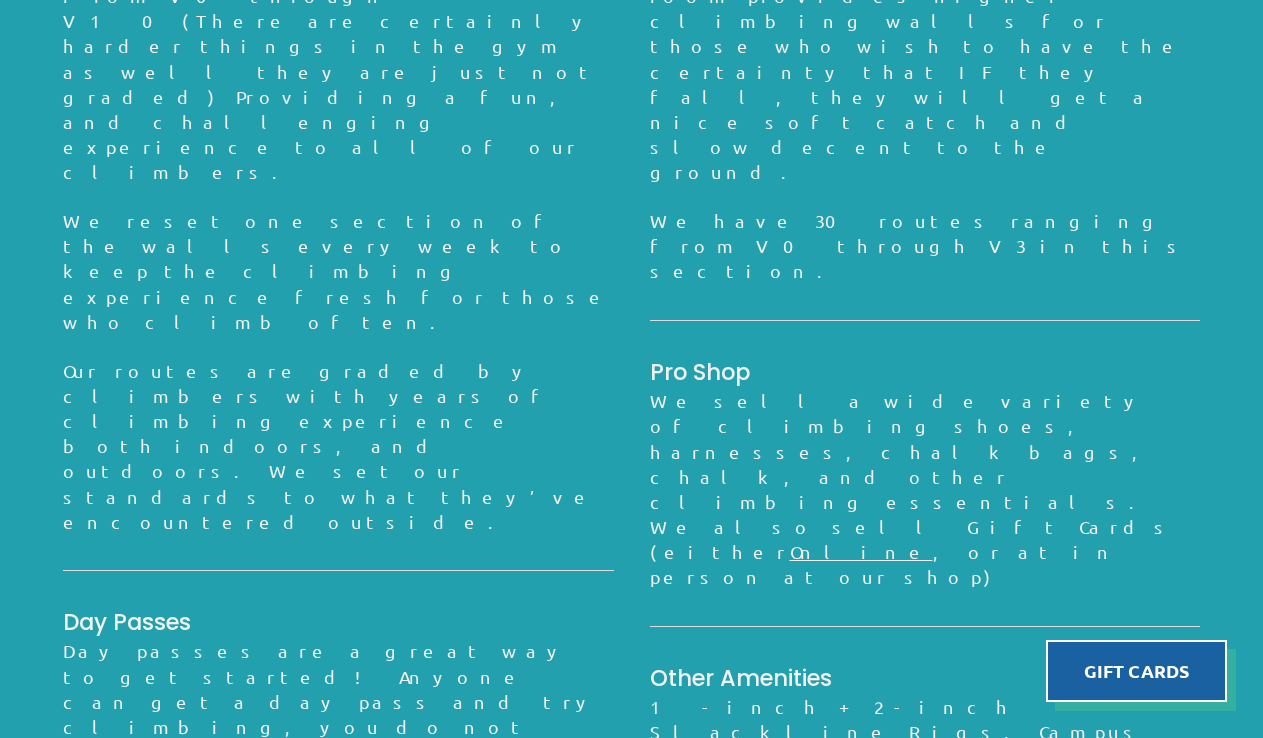 click on "Programs" at bounding box center (655, 1204) 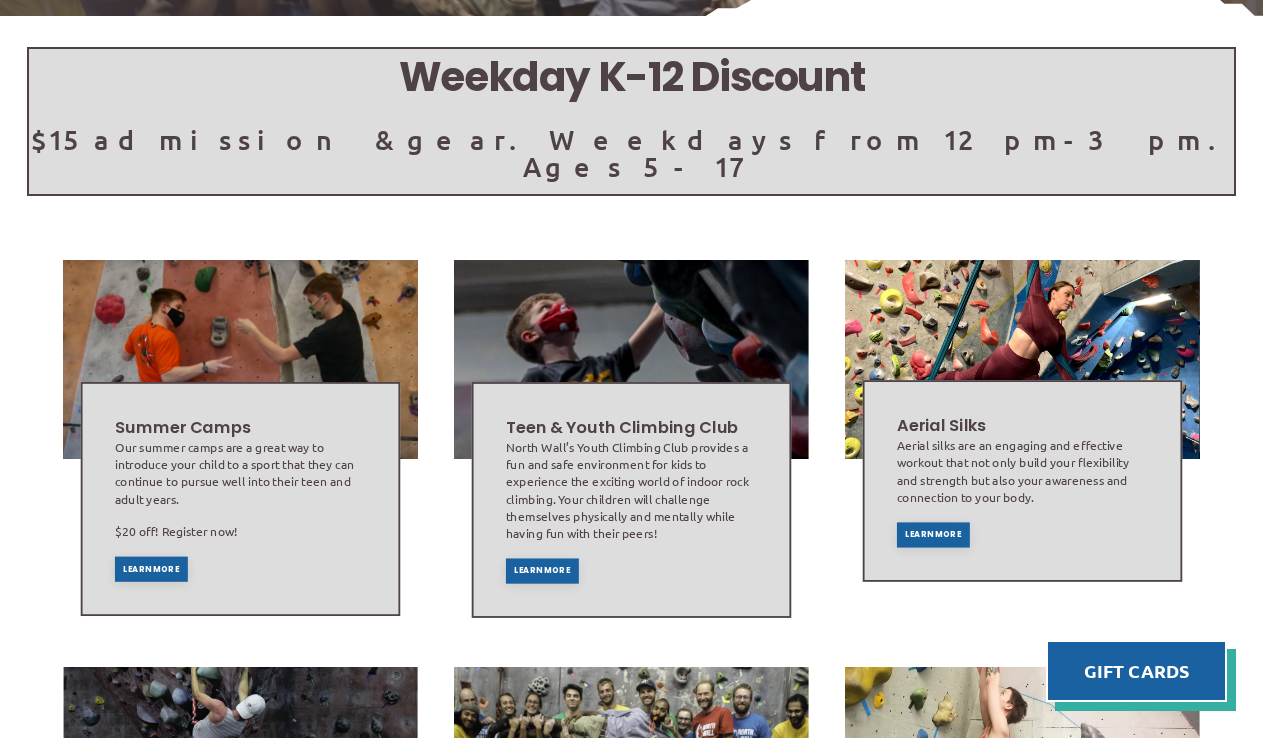 scroll, scrollTop: 0, scrollLeft: 0, axis: both 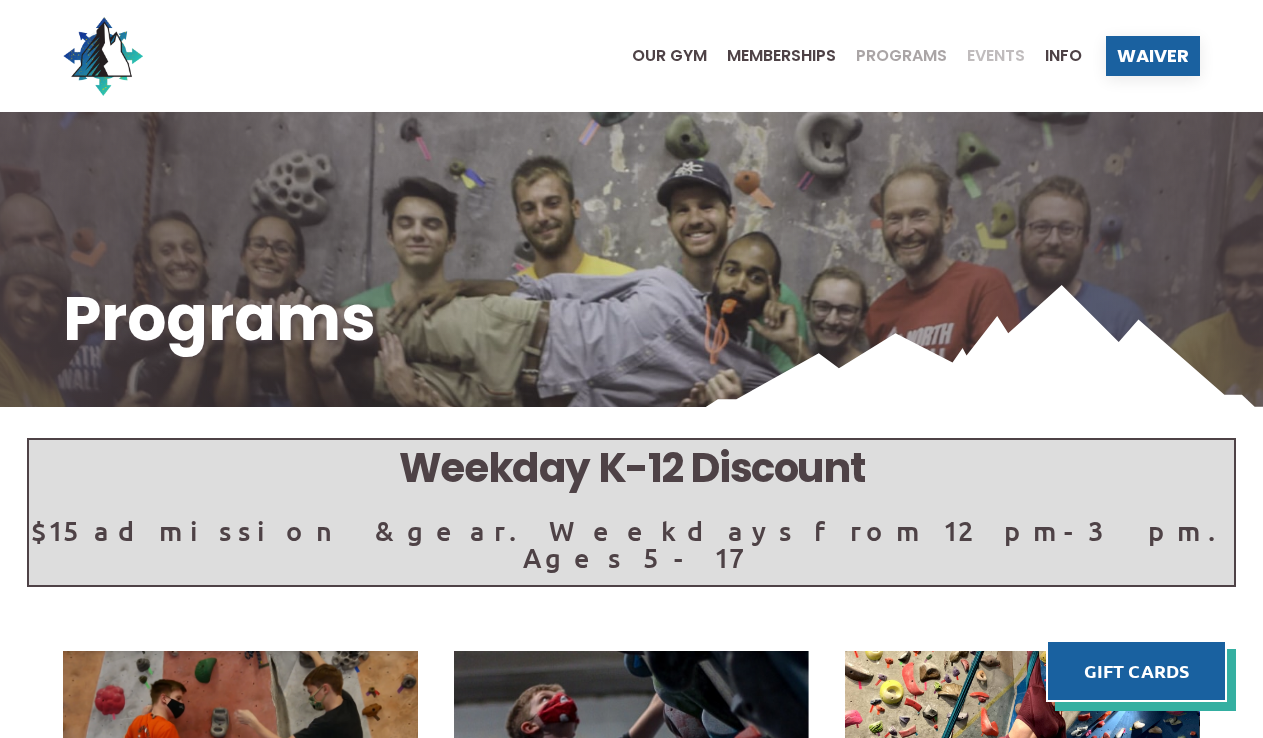 click on "Events" at bounding box center (996, 56) 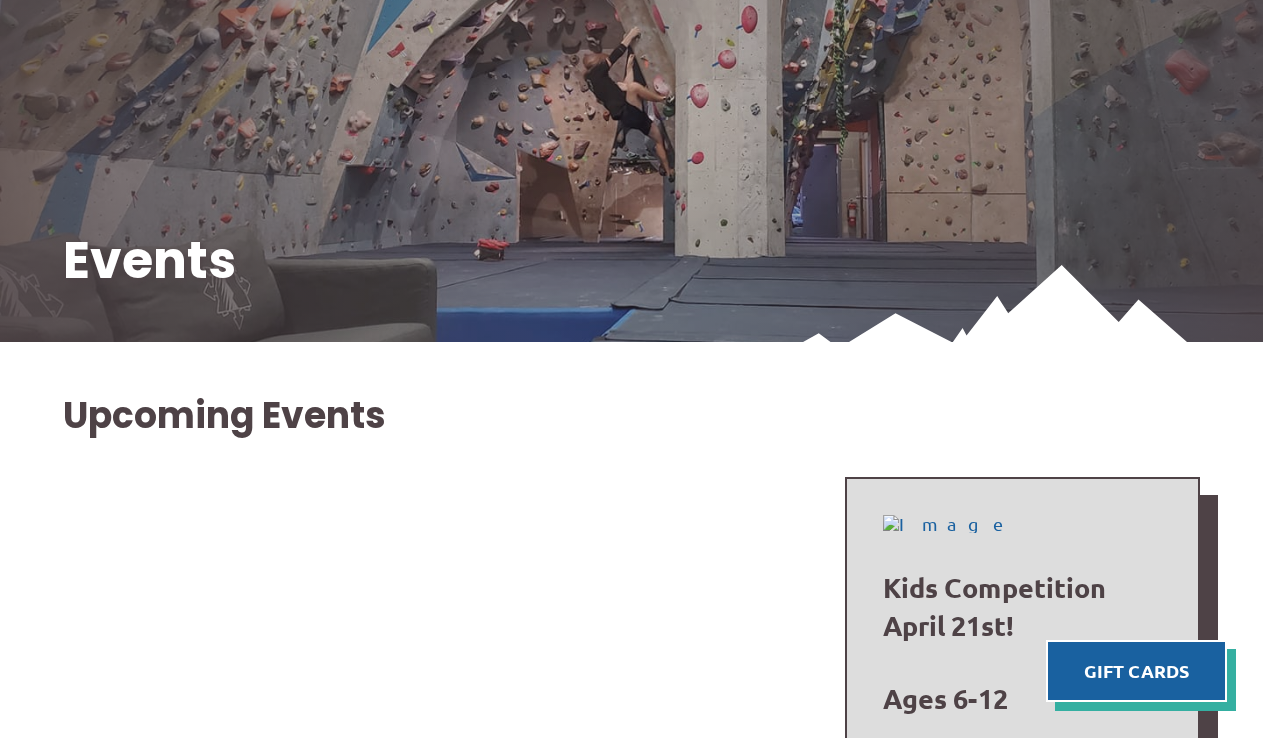 scroll, scrollTop: 0, scrollLeft: 0, axis: both 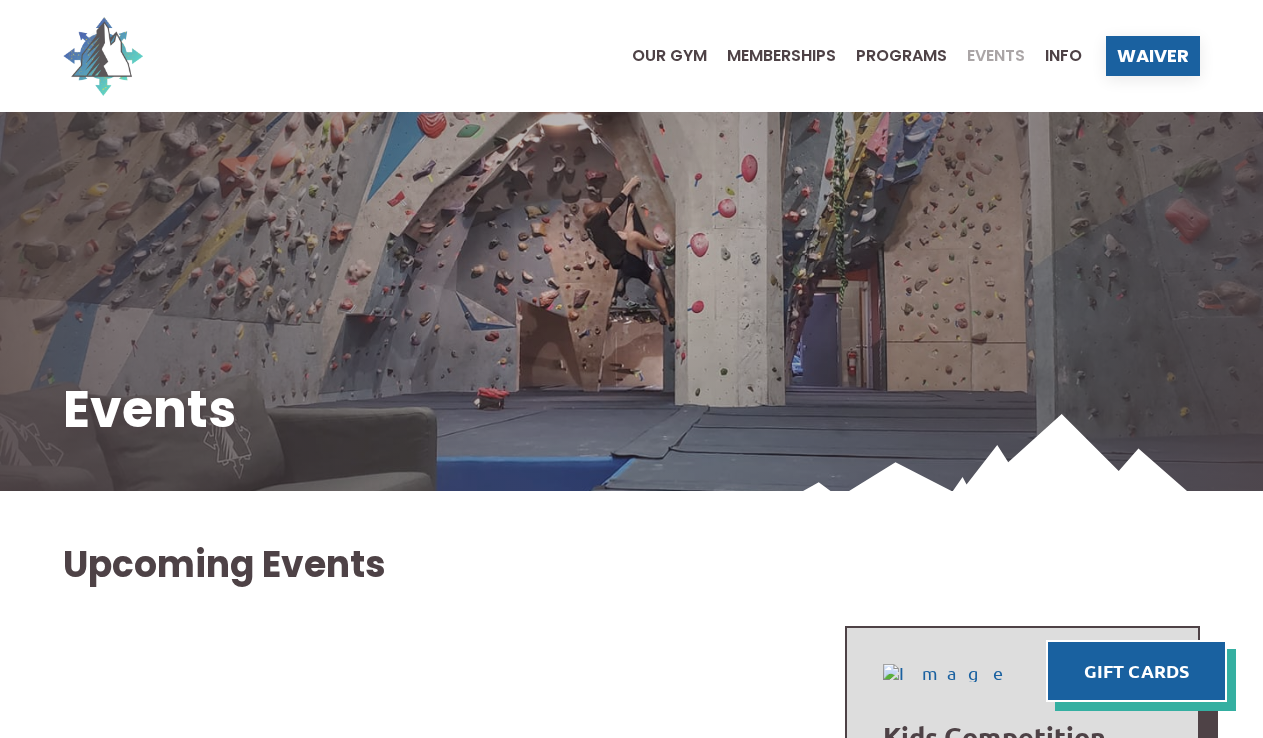 click at bounding box center [103, 56] 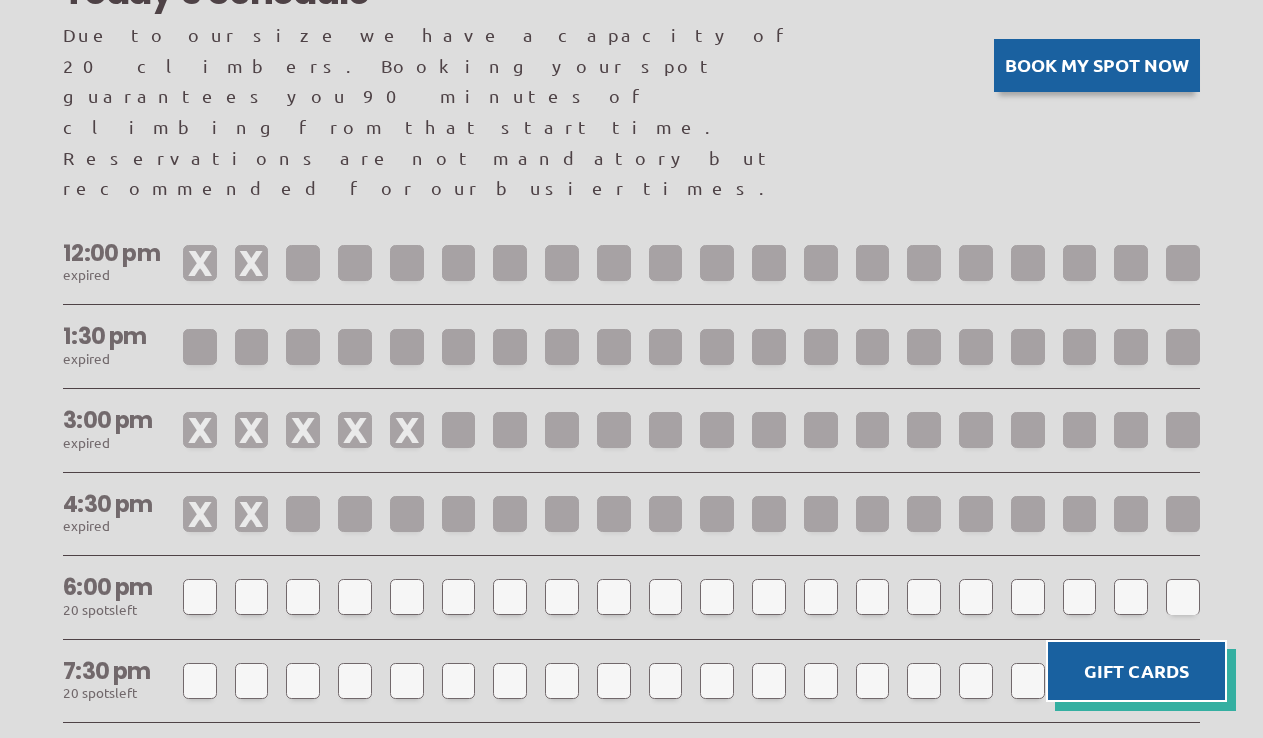 scroll, scrollTop: 1664, scrollLeft: 0, axis: vertical 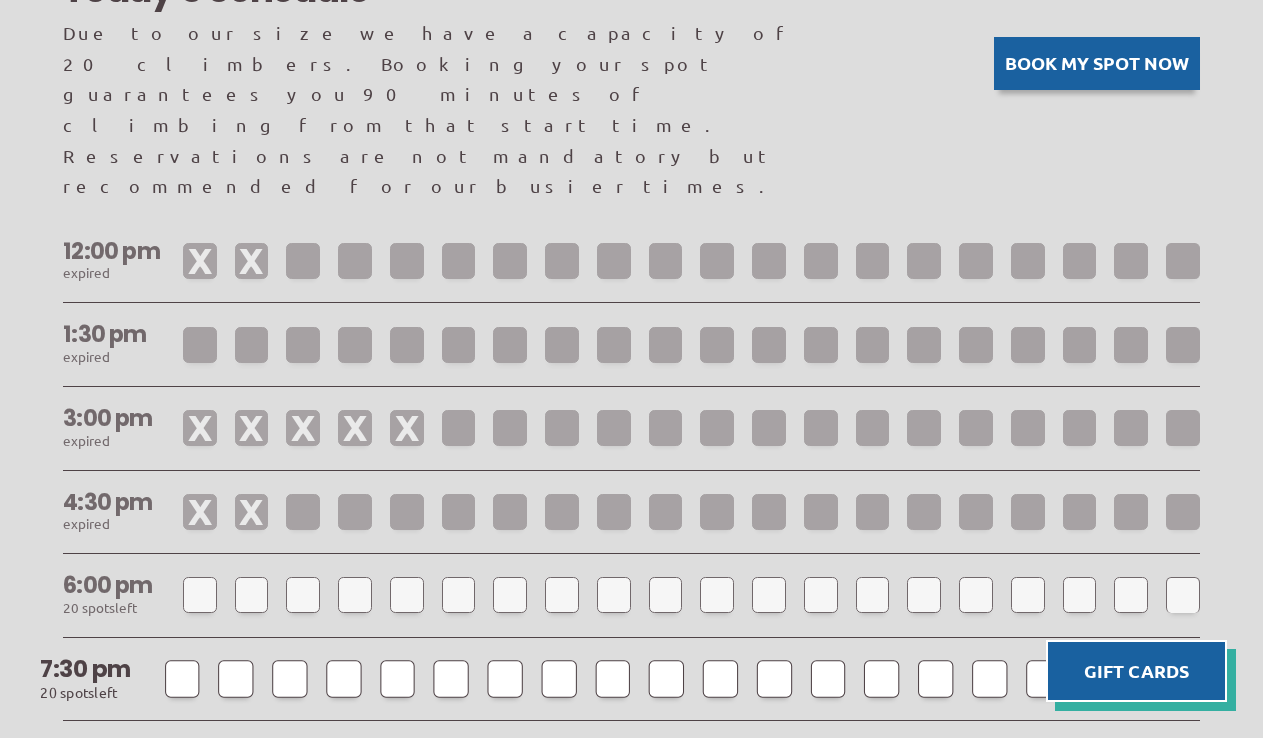 click at bounding box center [182, 678] 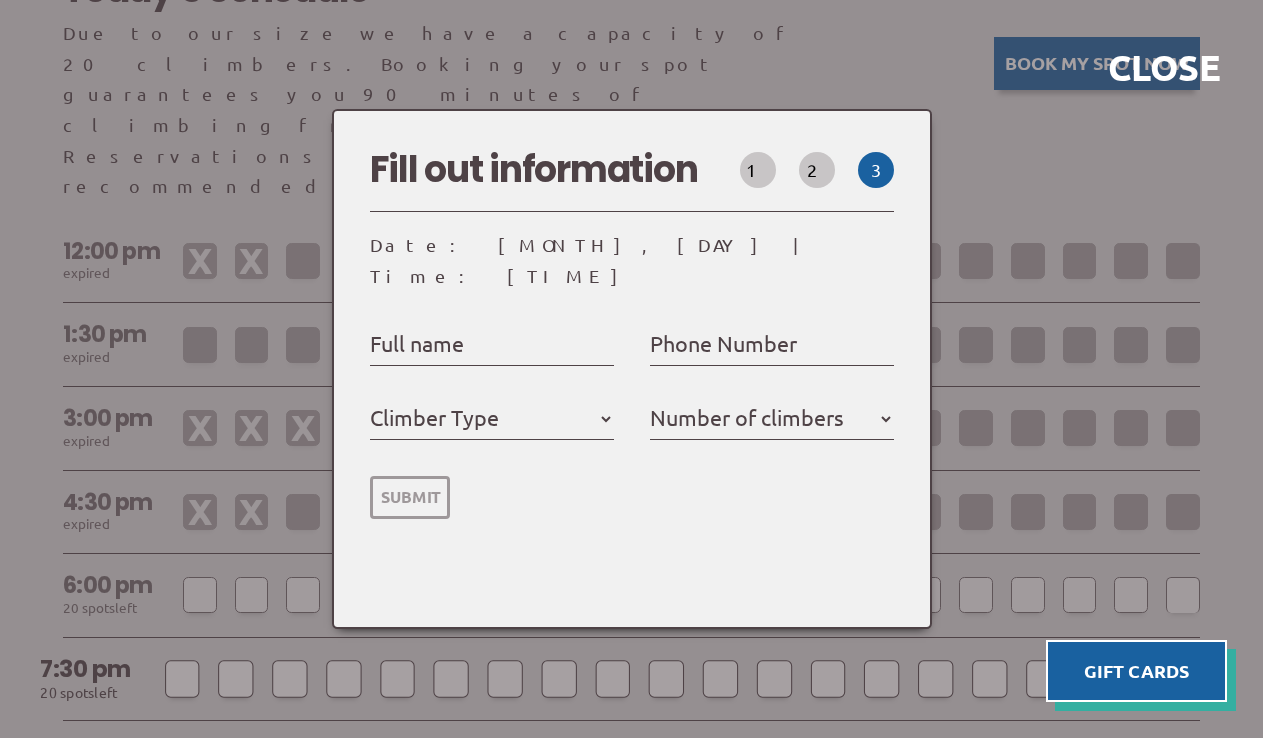 select 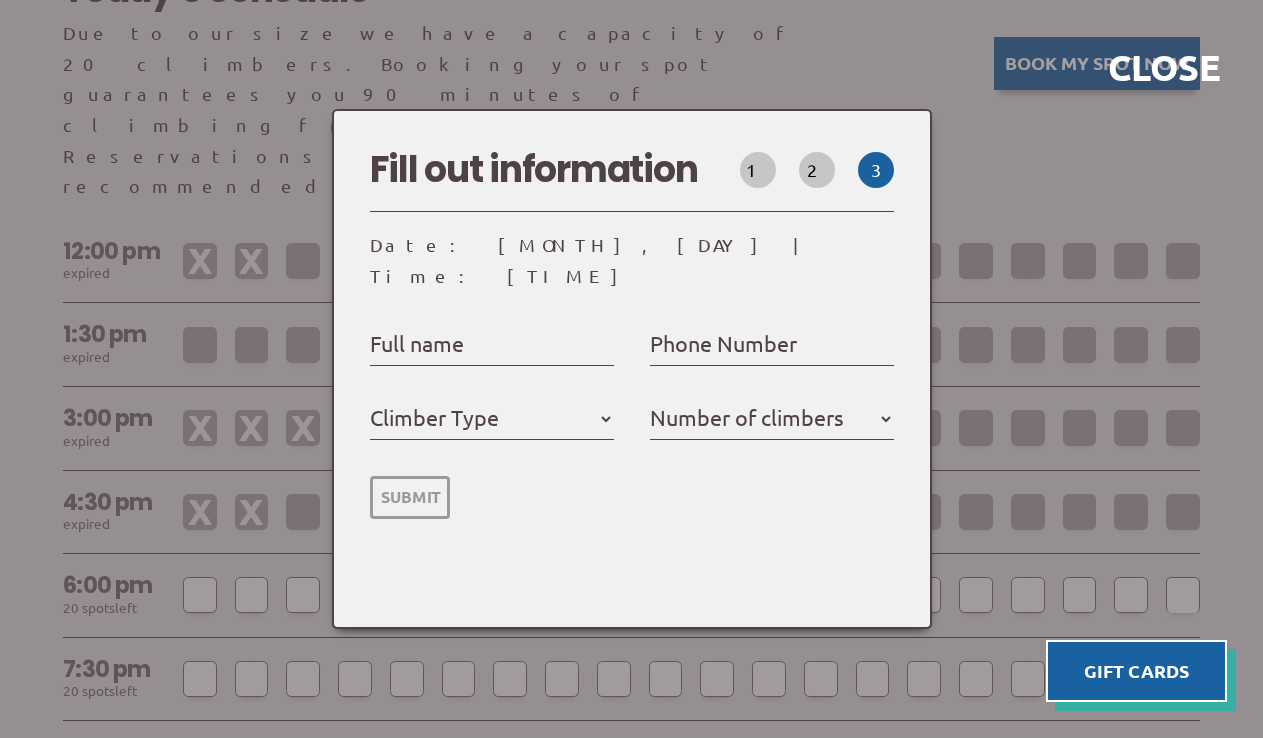 click on "Phone Number" at bounding box center (723, 343) 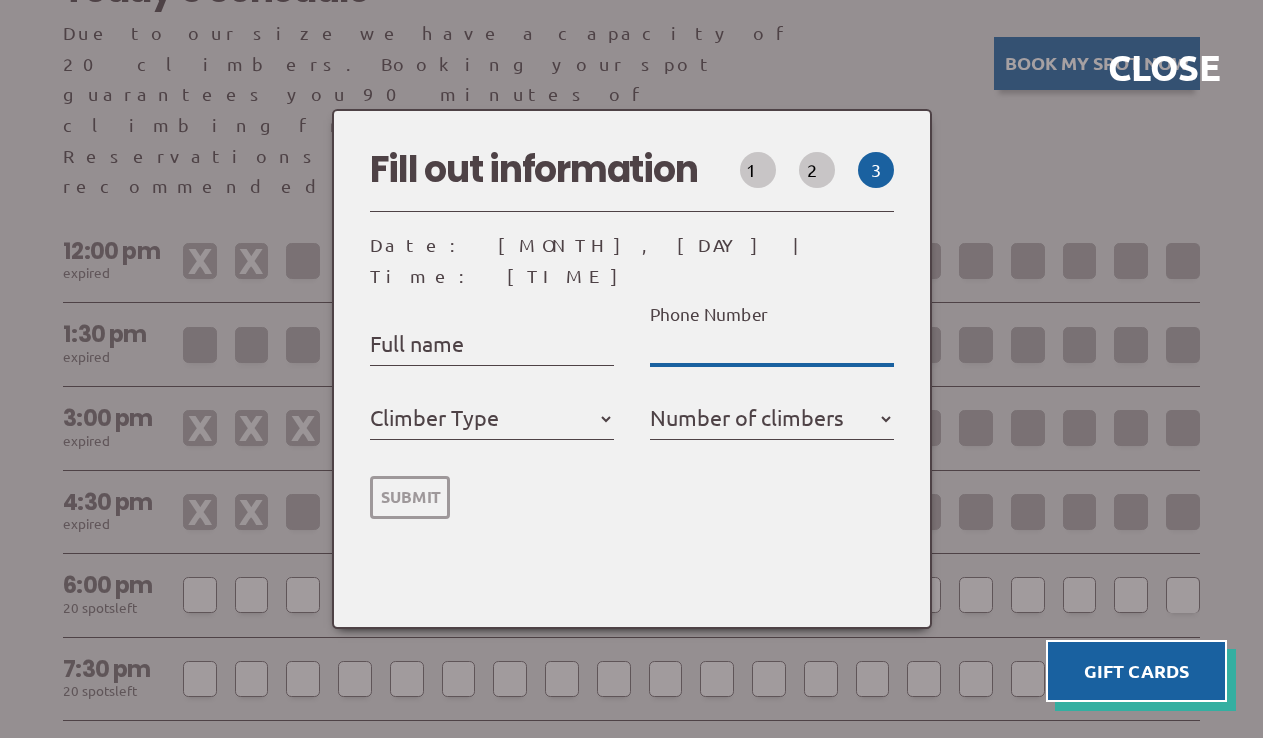 click on "Phone Number" at bounding box center (772, 345) 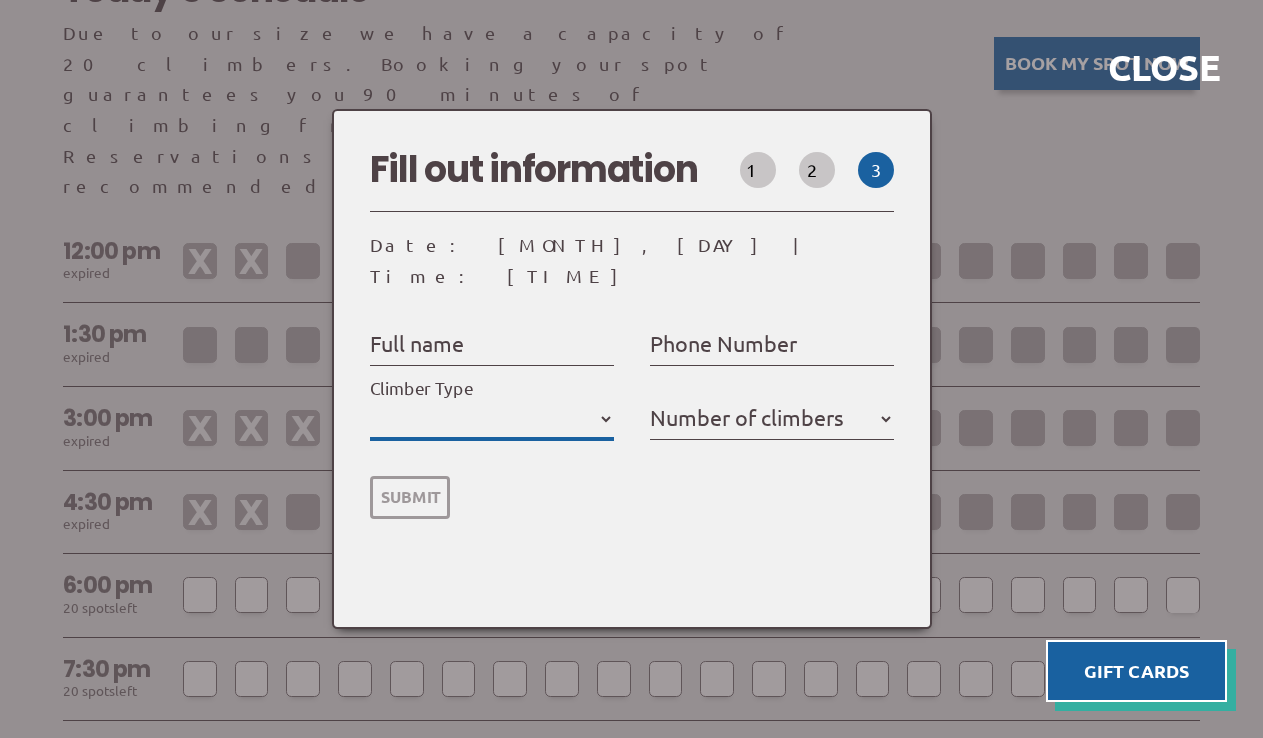 click on "Member   Day Climber   First Time Climber" at bounding box center [492, 419] 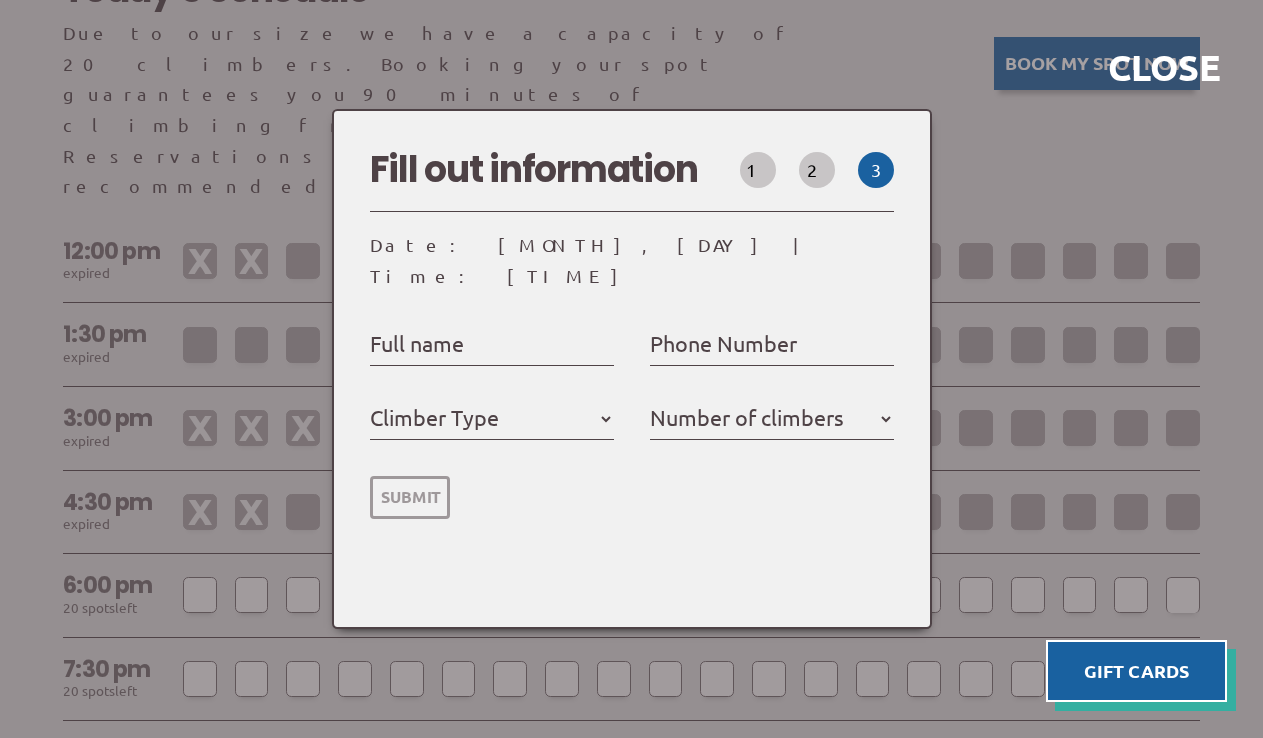 click at bounding box center (631, 369) 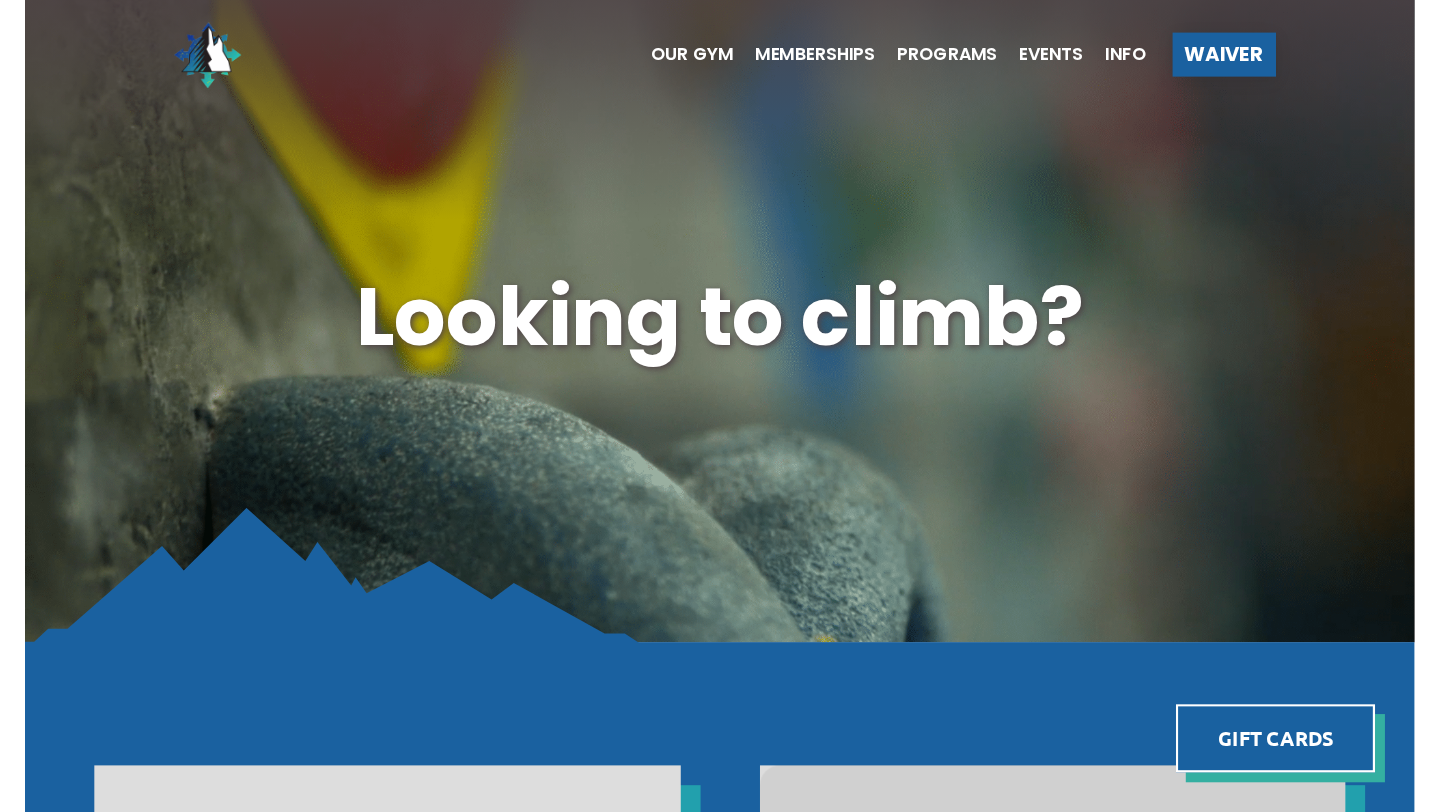 scroll, scrollTop: 0, scrollLeft: 0, axis: both 